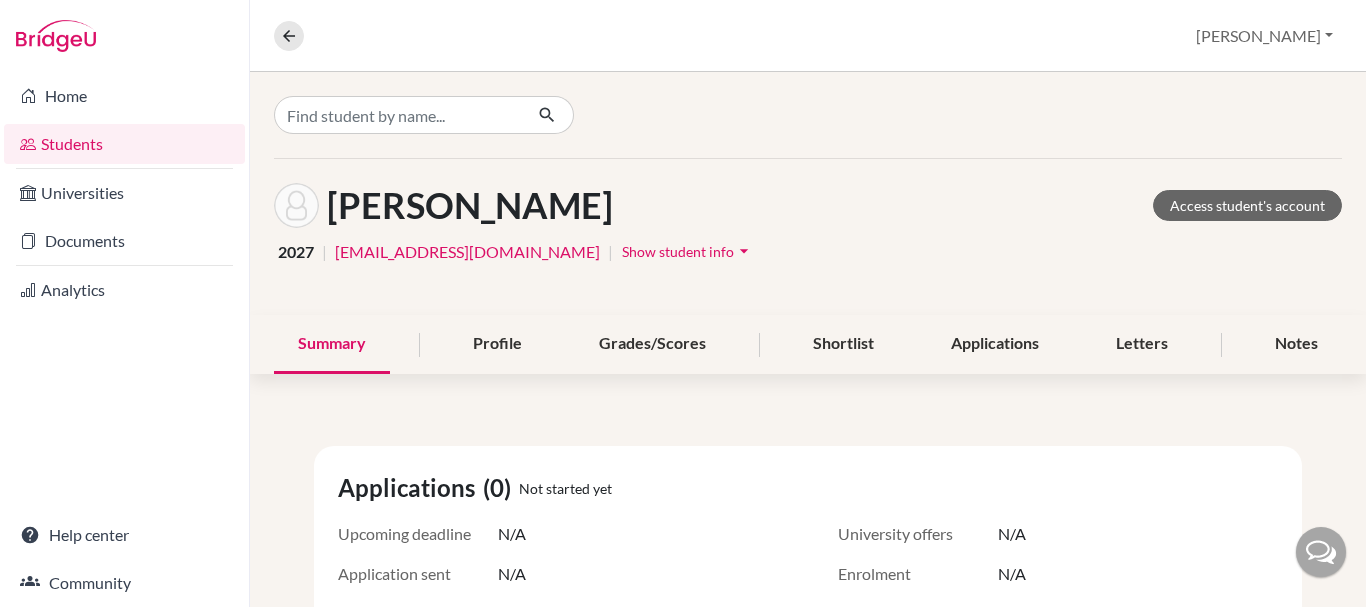 scroll, scrollTop: 0, scrollLeft: 0, axis: both 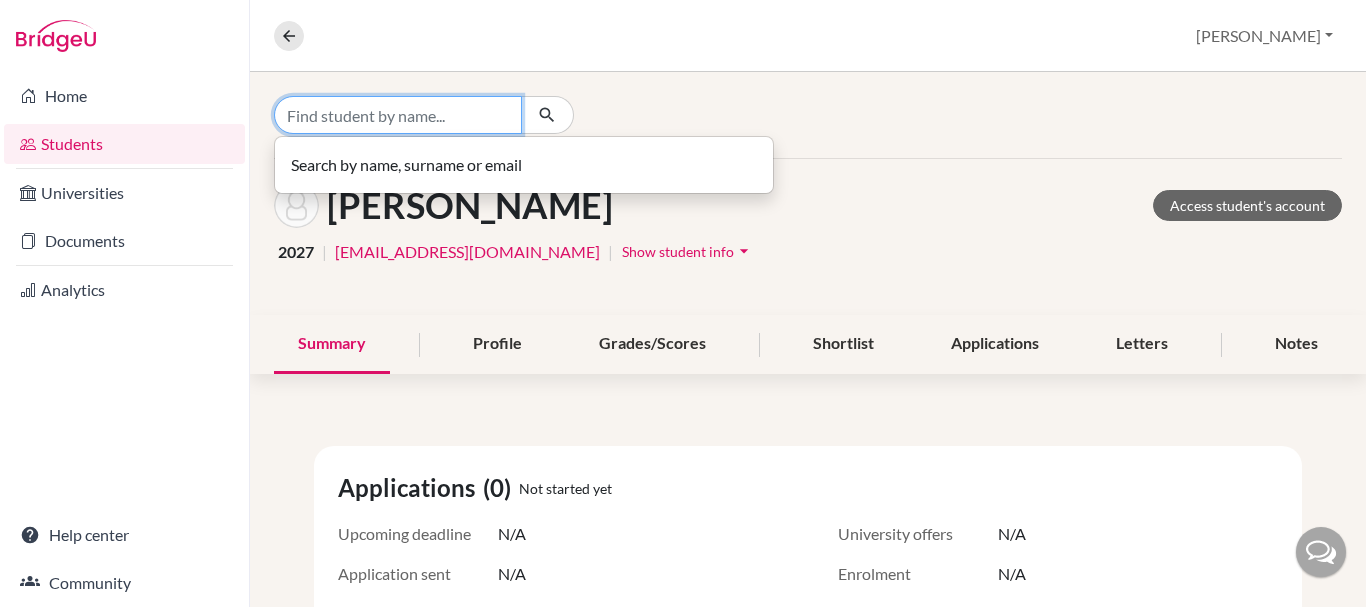 click at bounding box center (398, 115) 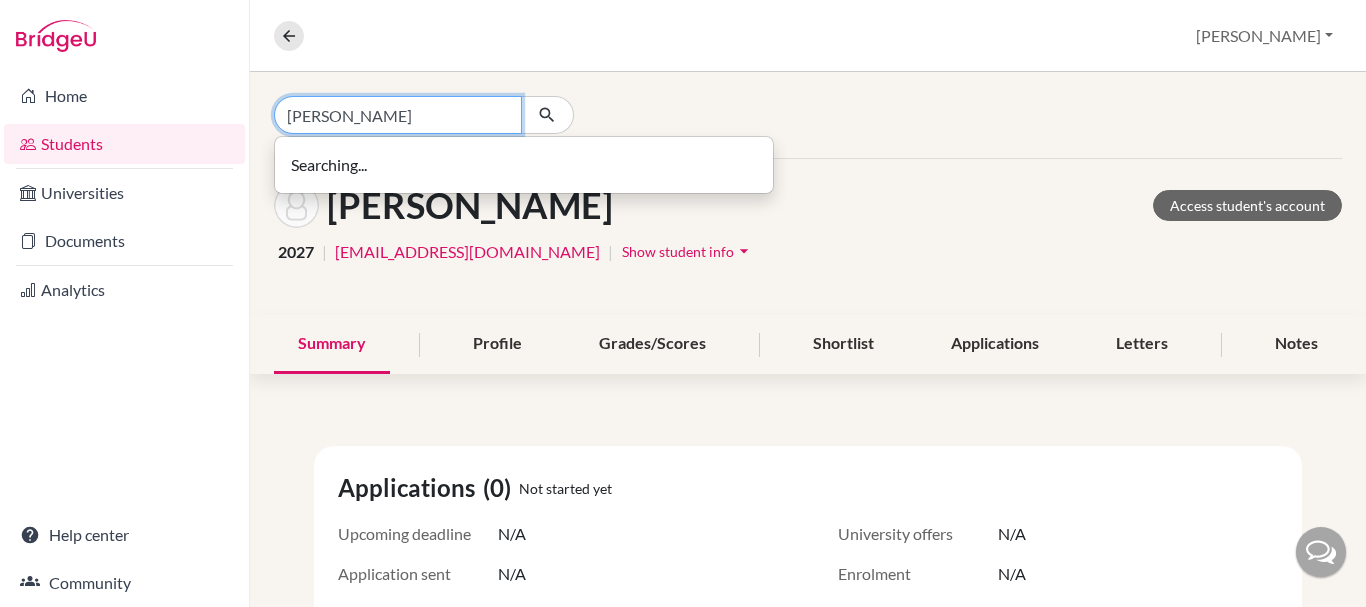 type on "[PERSON_NAME]" 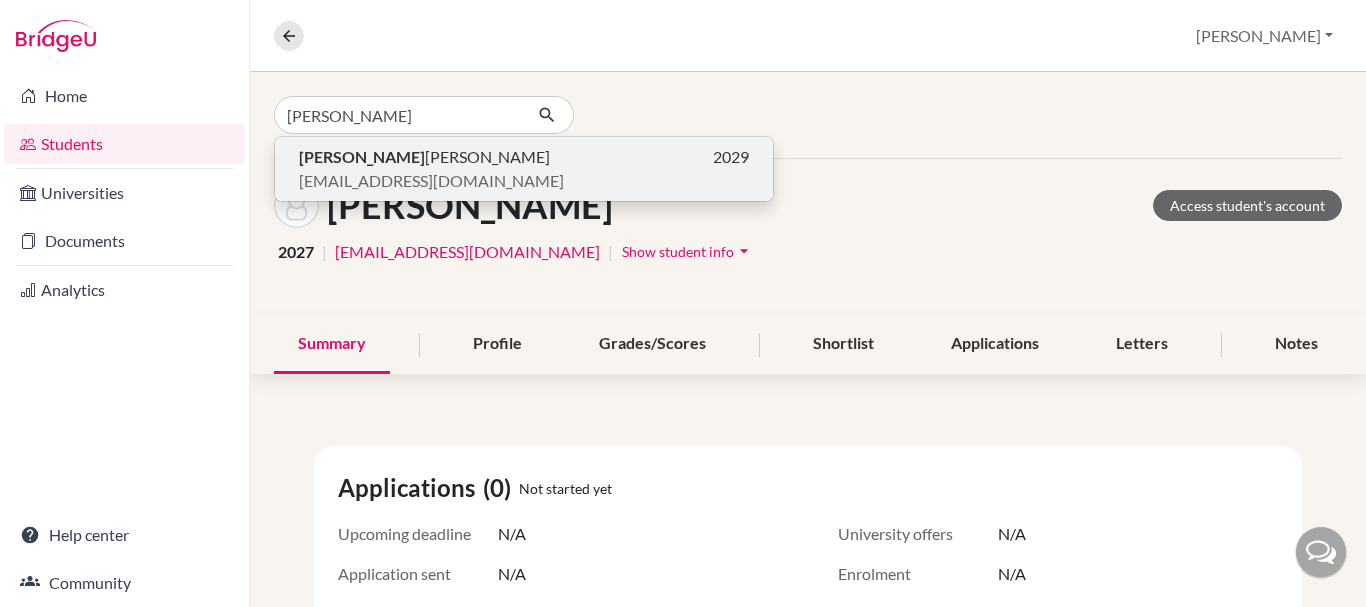 click on "[PERSON_NAME]" at bounding box center [362, 156] 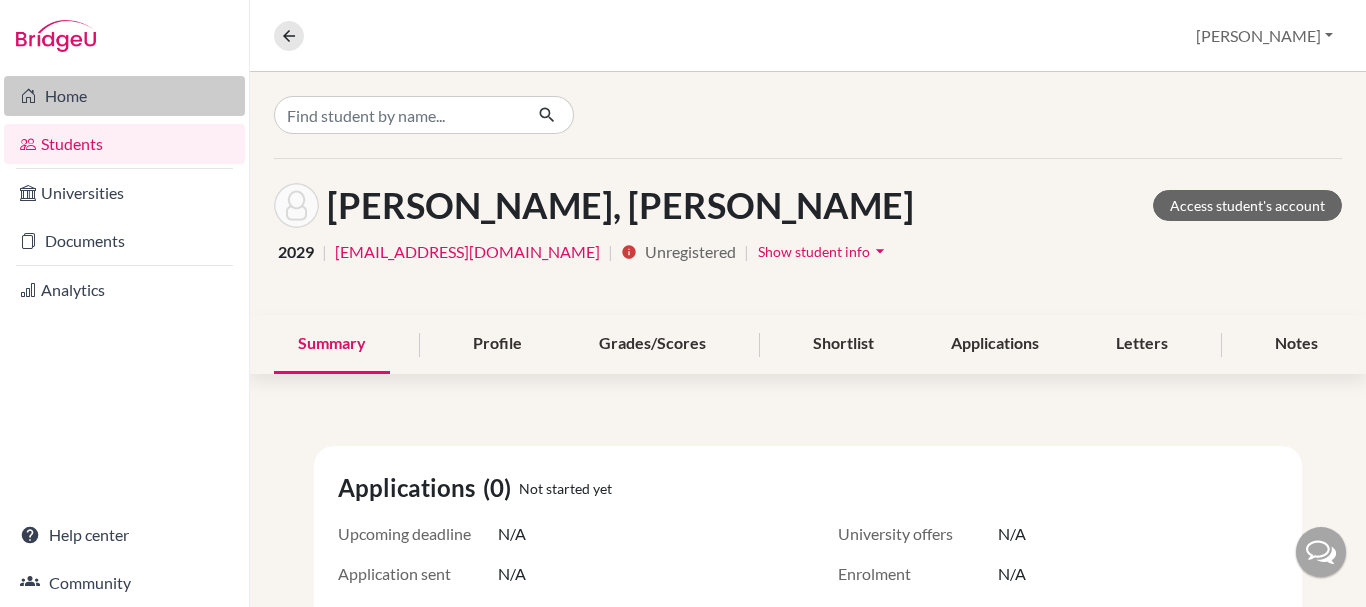 click on "Home" at bounding box center [124, 96] 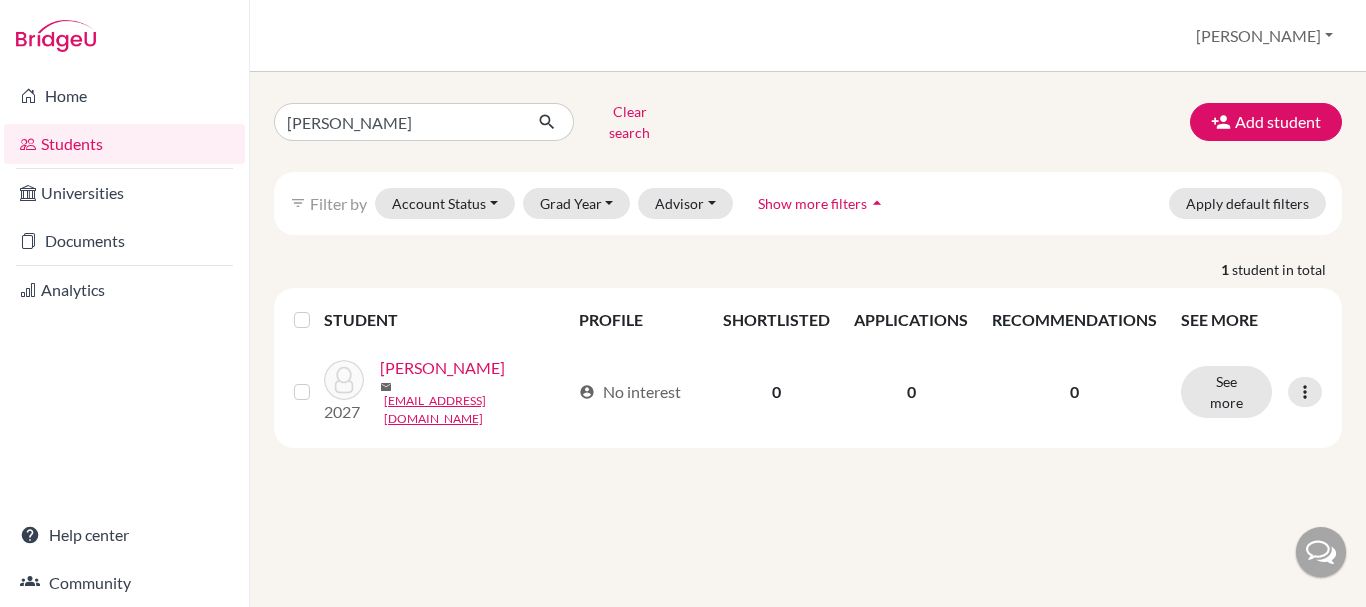 scroll, scrollTop: 0, scrollLeft: 0, axis: both 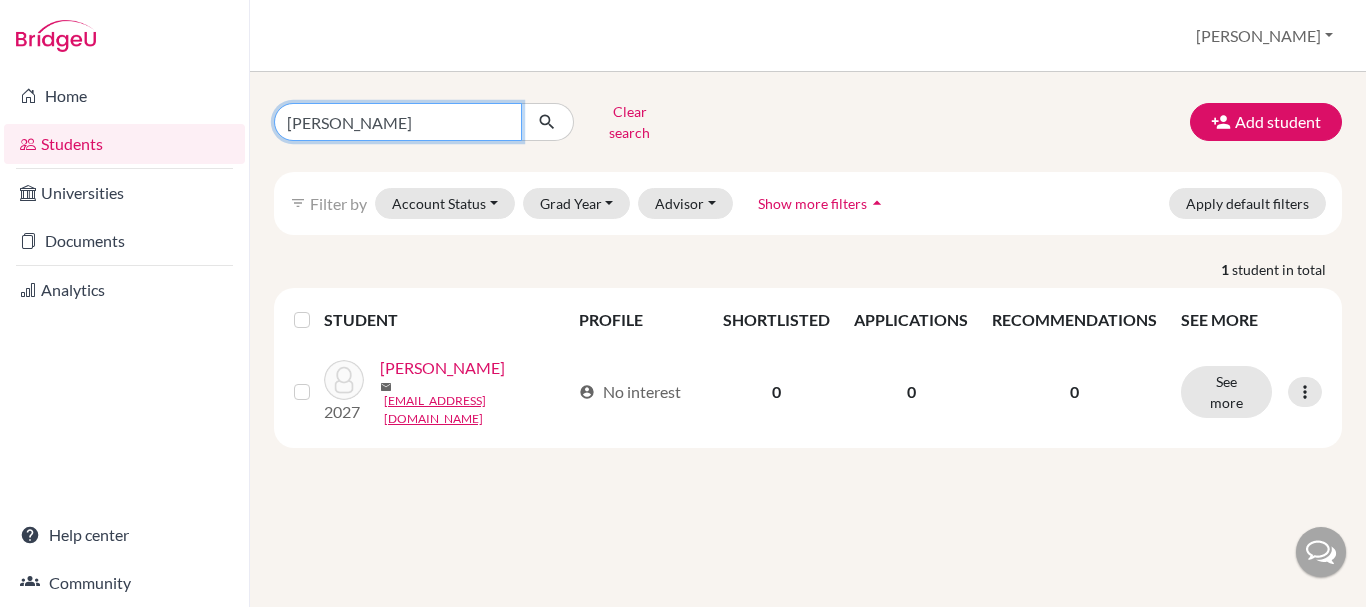 click on "[PERSON_NAME]" at bounding box center (398, 122) 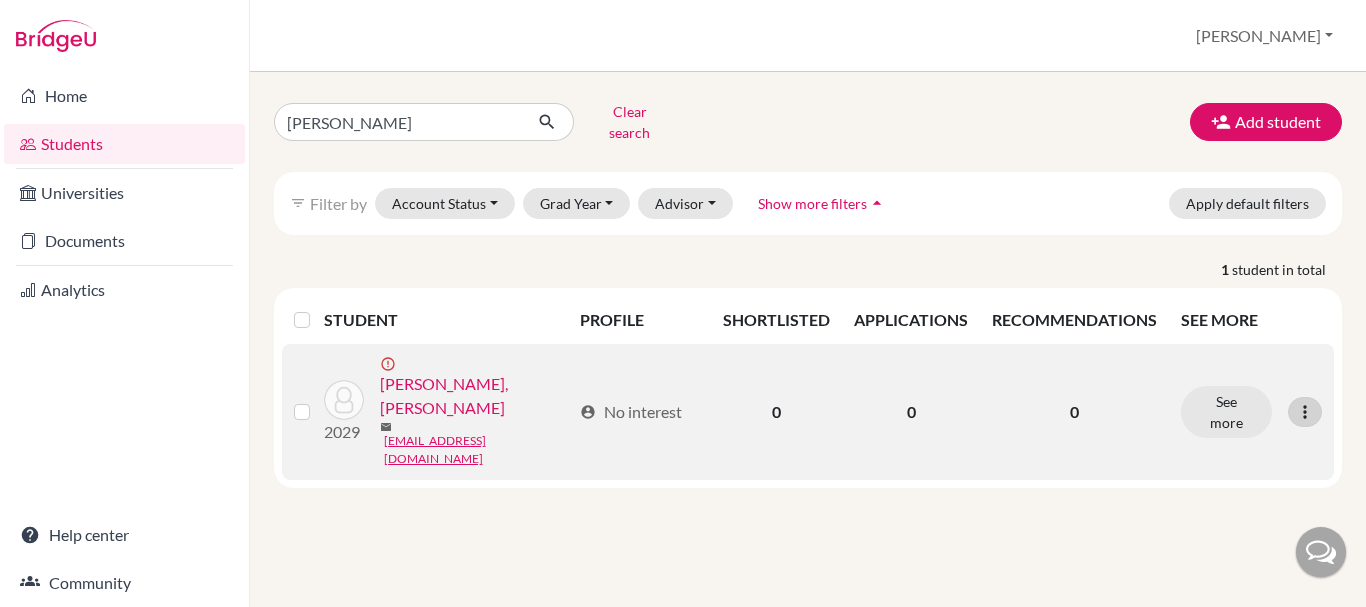 click at bounding box center [1305, 412] 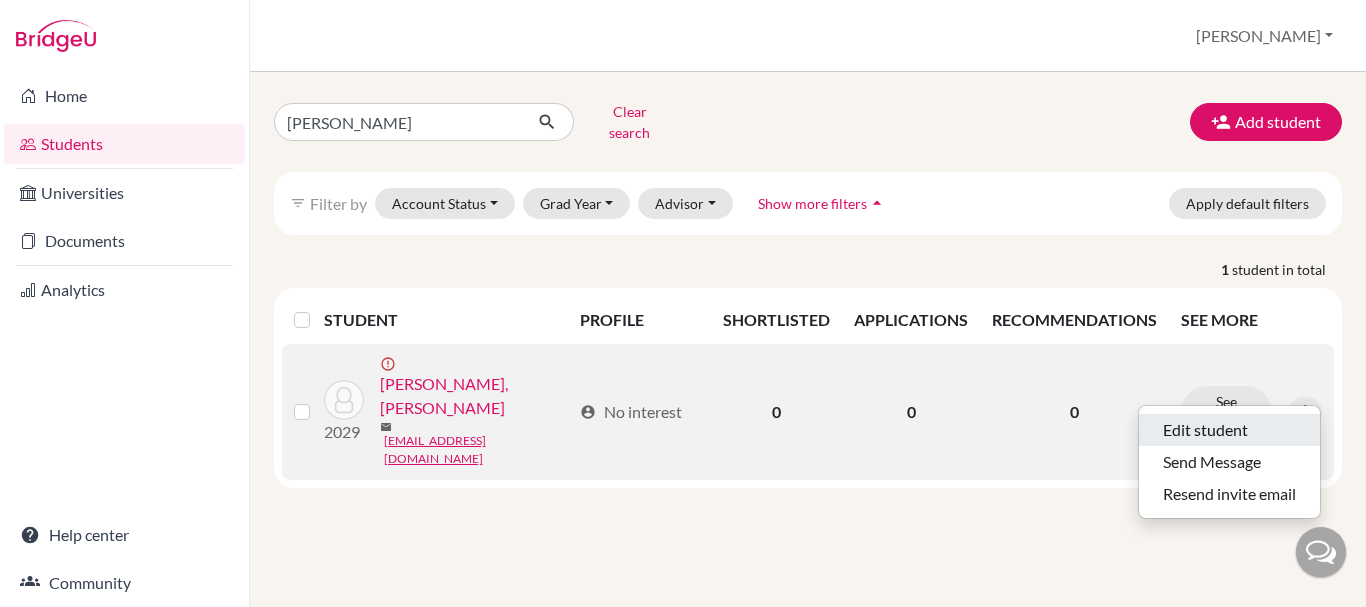 click on "Edit student" at bounding box center [1229, 430] 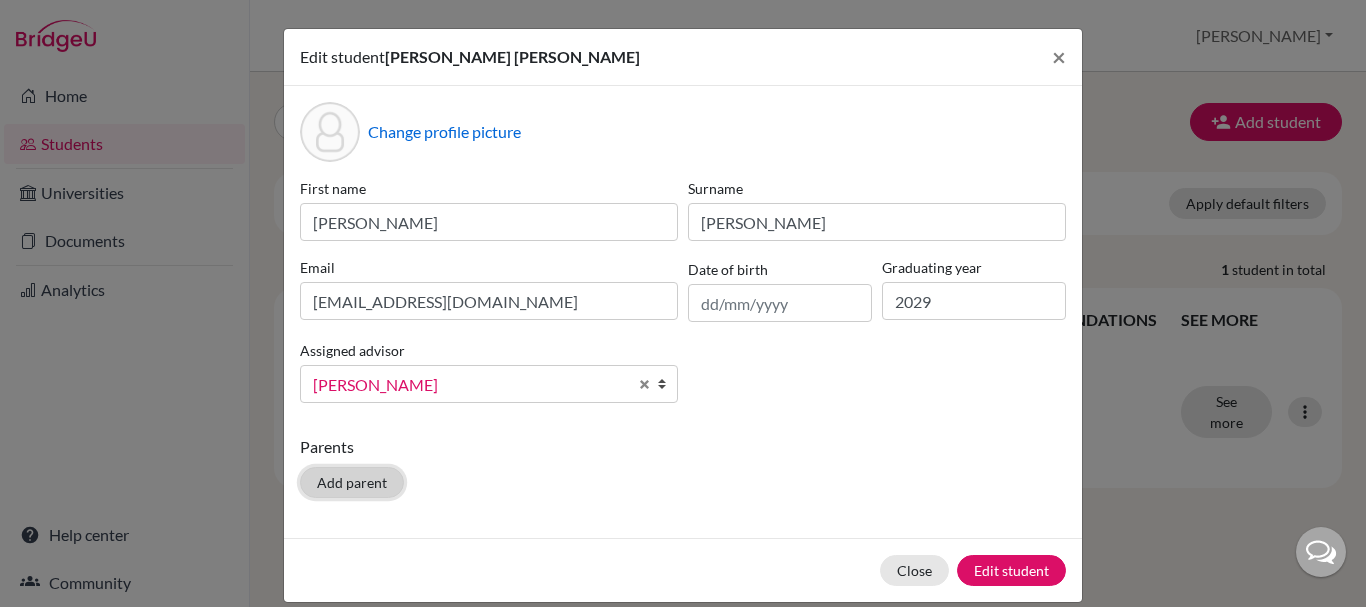 click on "Add parent" 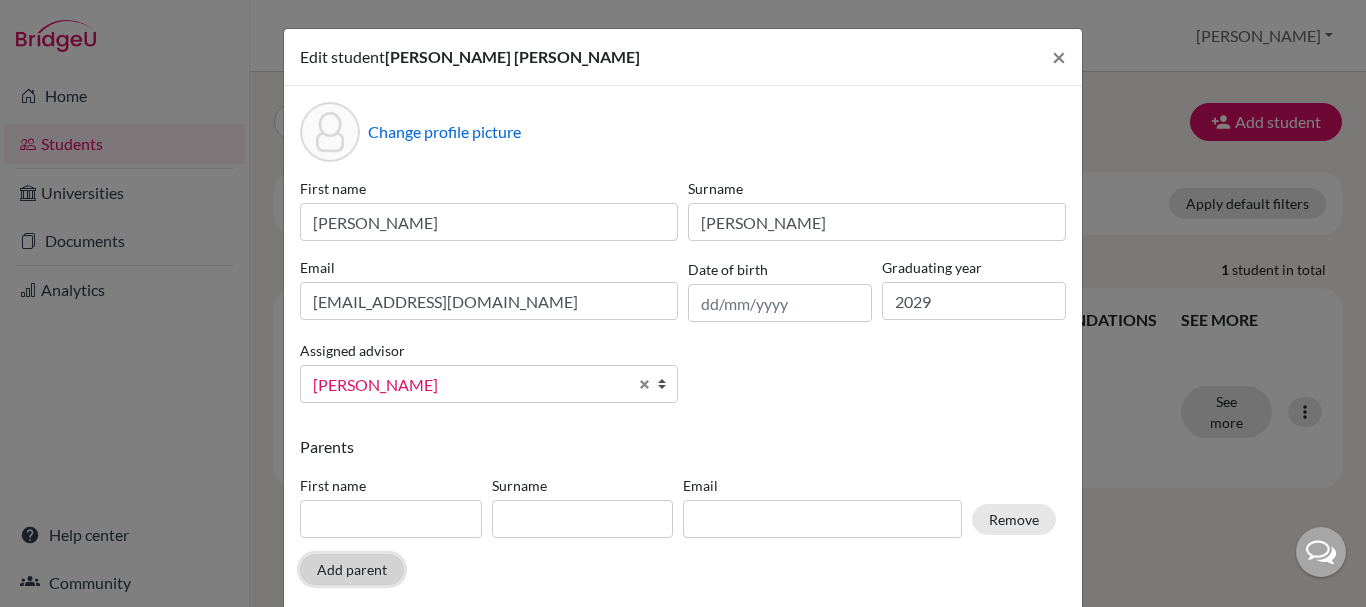scroll, scrollTop: 100, scrollLeft: 0, axis: vertical 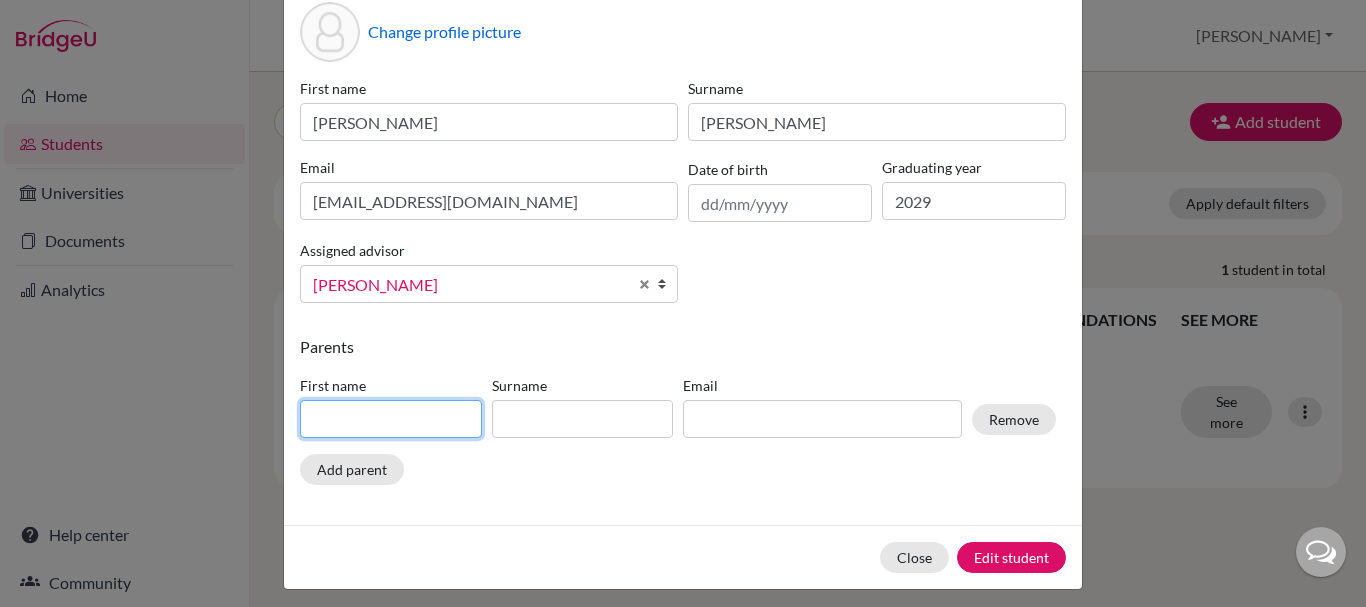 click at bounding box center (391, 419) 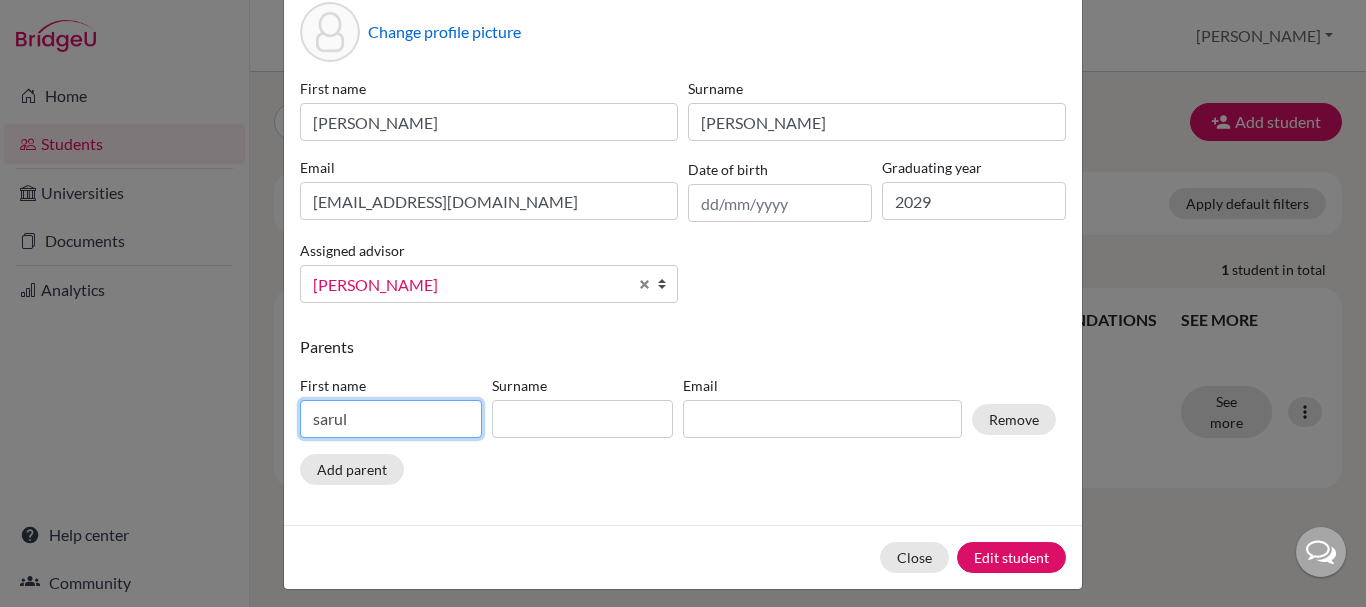 type on "sarul" 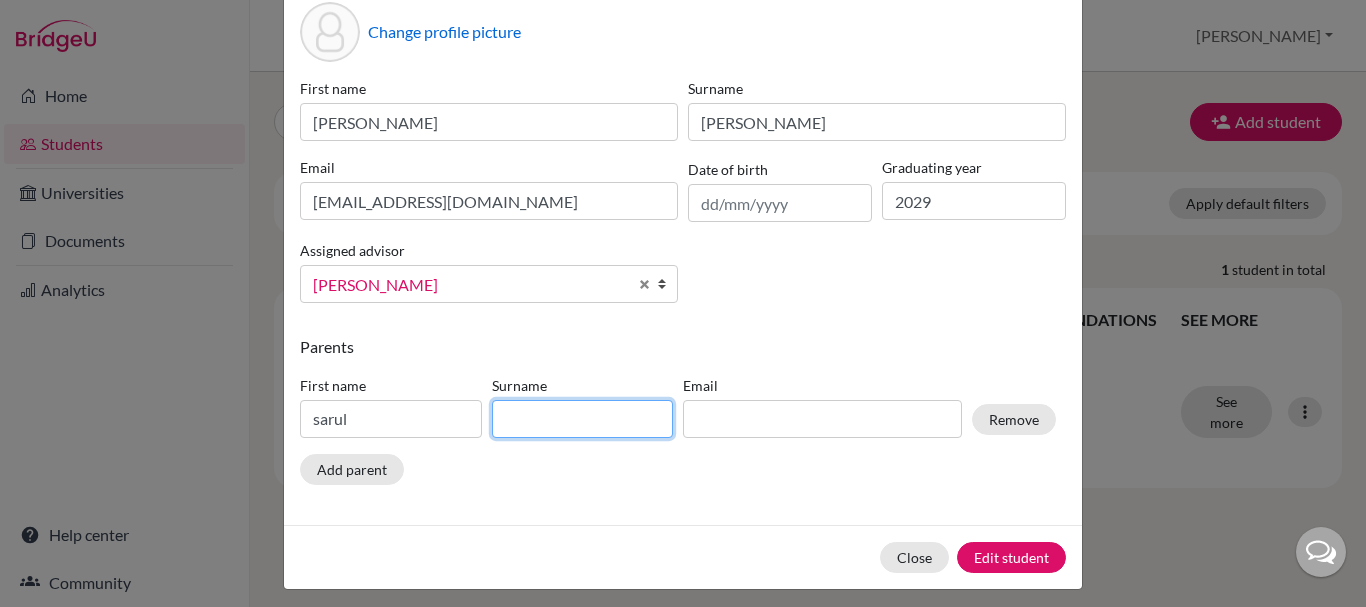 click at bounding box center [583, 419] 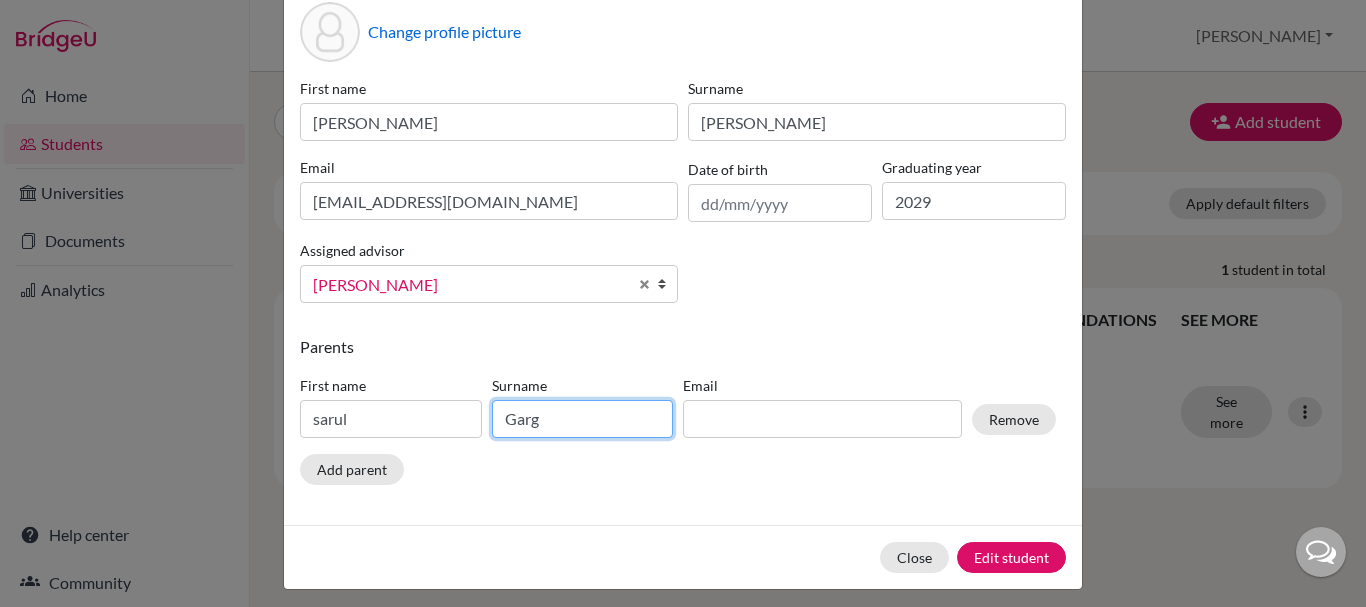 type on "Garg" 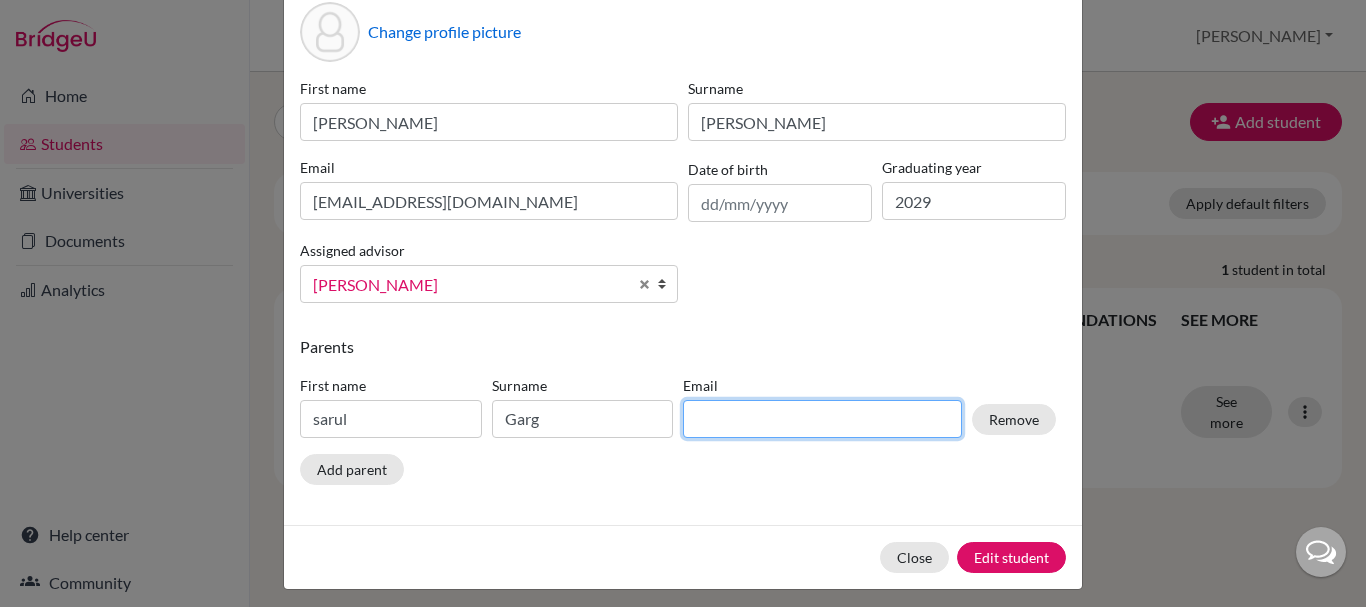 click at bounding box center (822, 419) 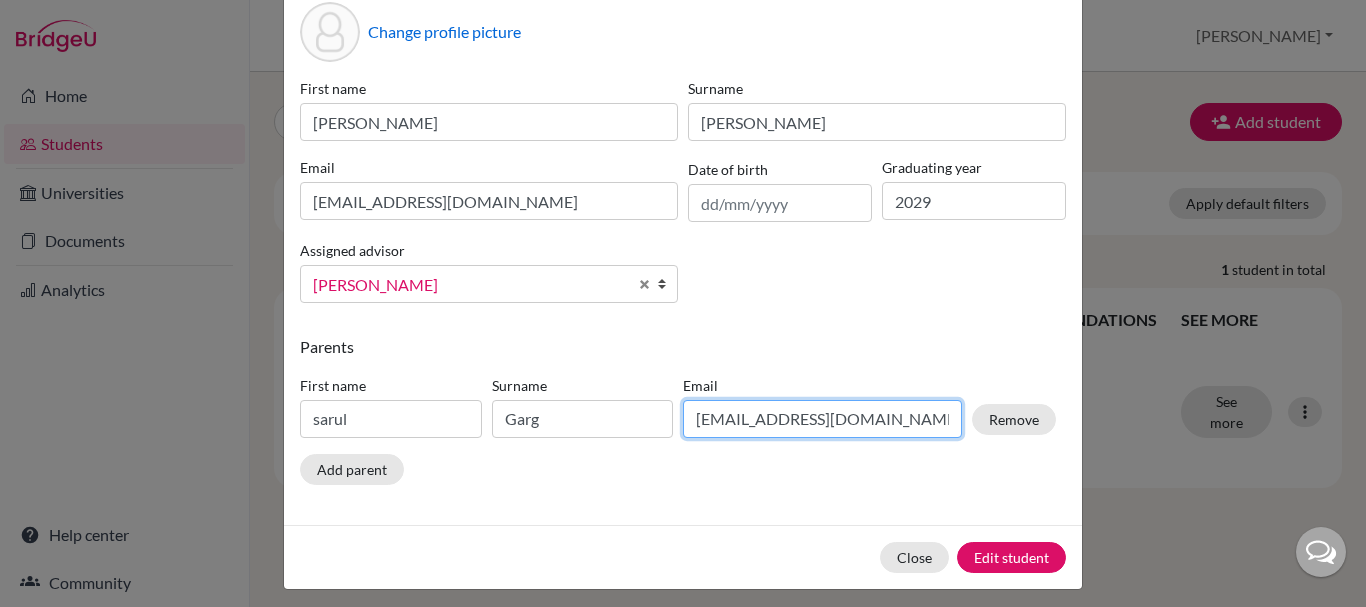 type on "[EMAIL_ADDRESS][DOMAIN_NAME]" 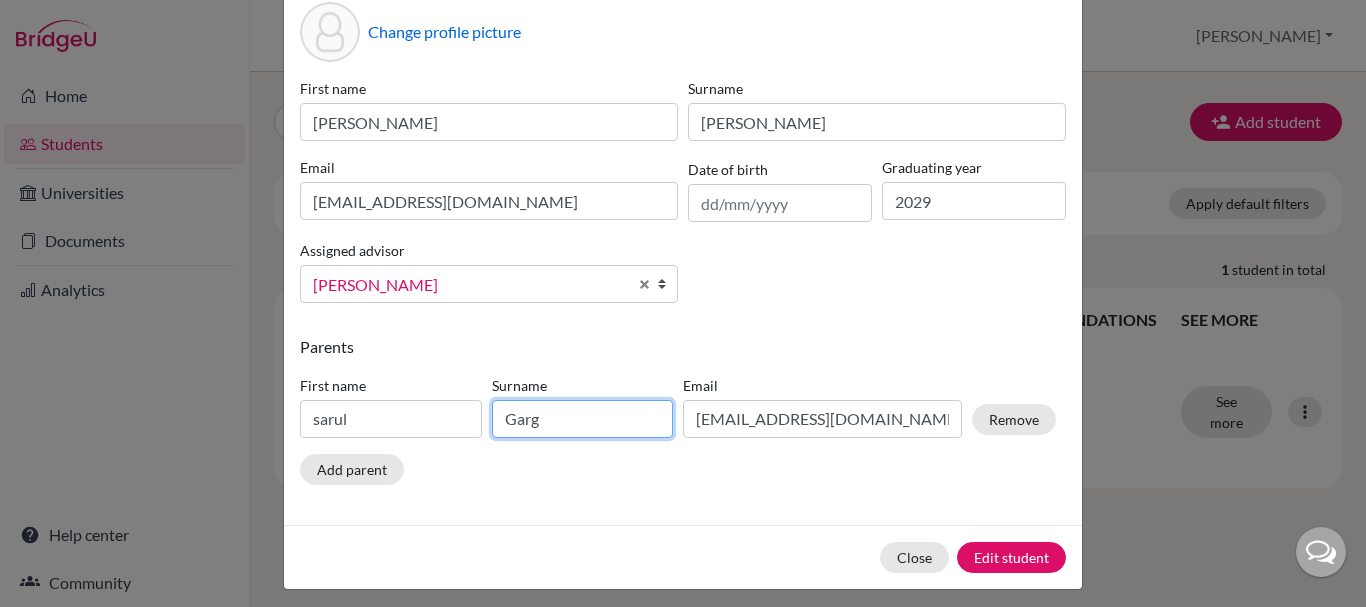 click on "Garg" at bounding box center [583, 419] 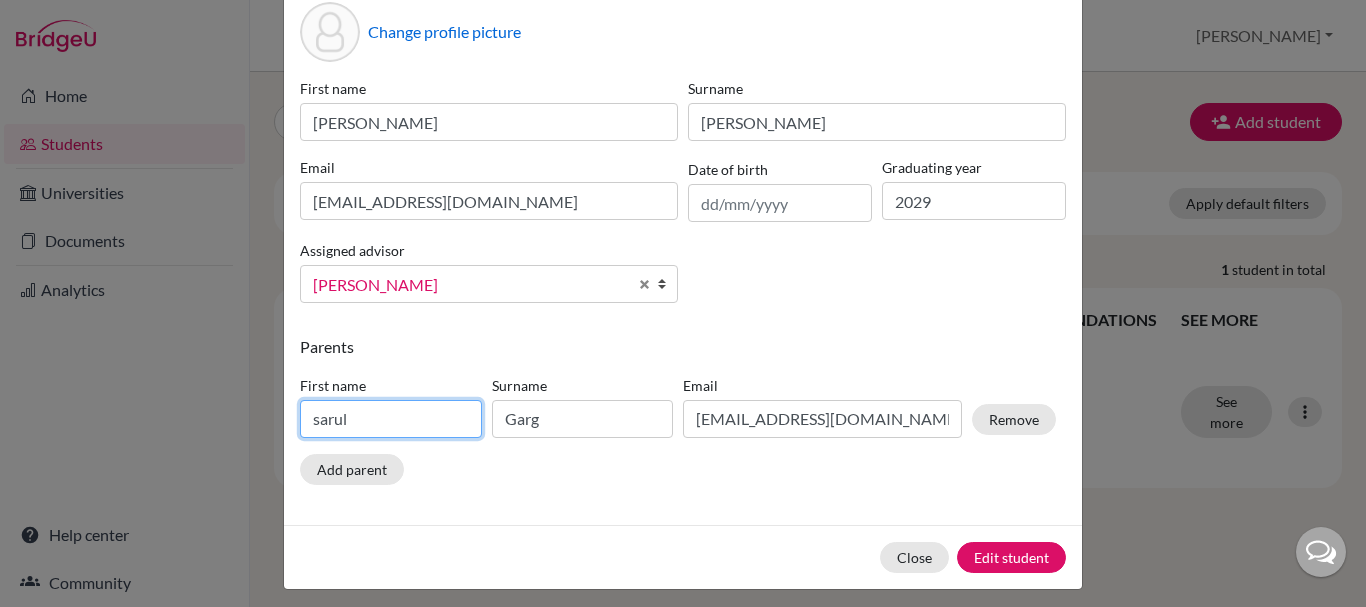 click on "sarul" at bounding box center (391, 419) 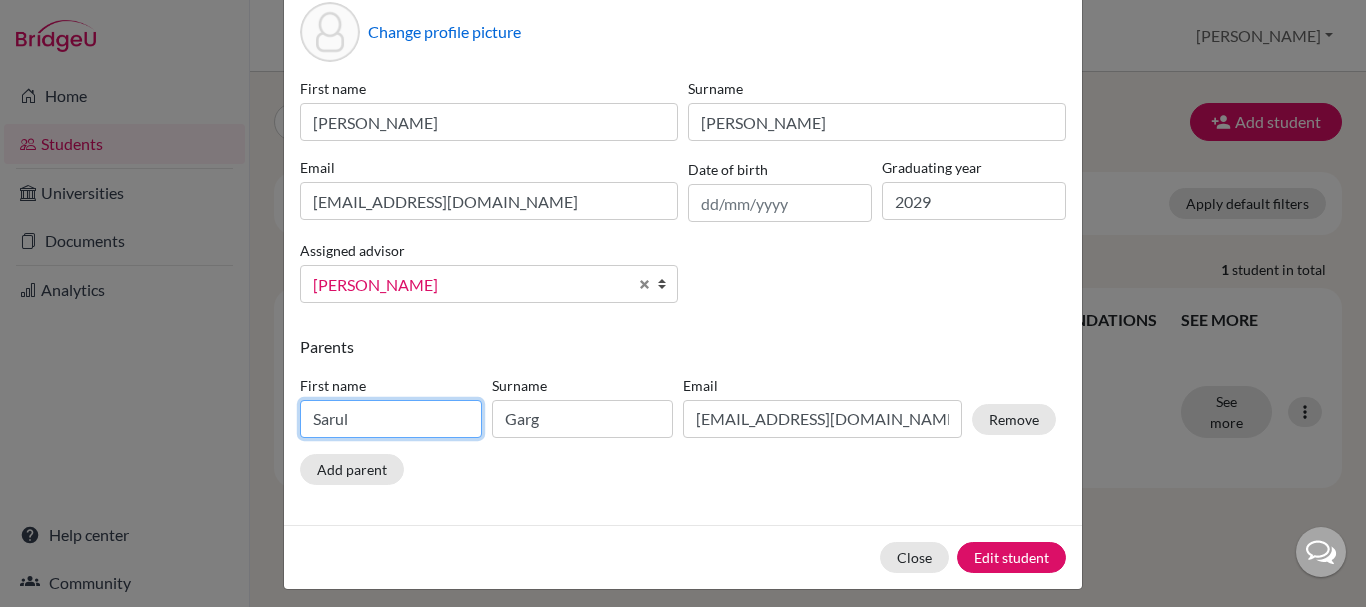 type on "Sarul" 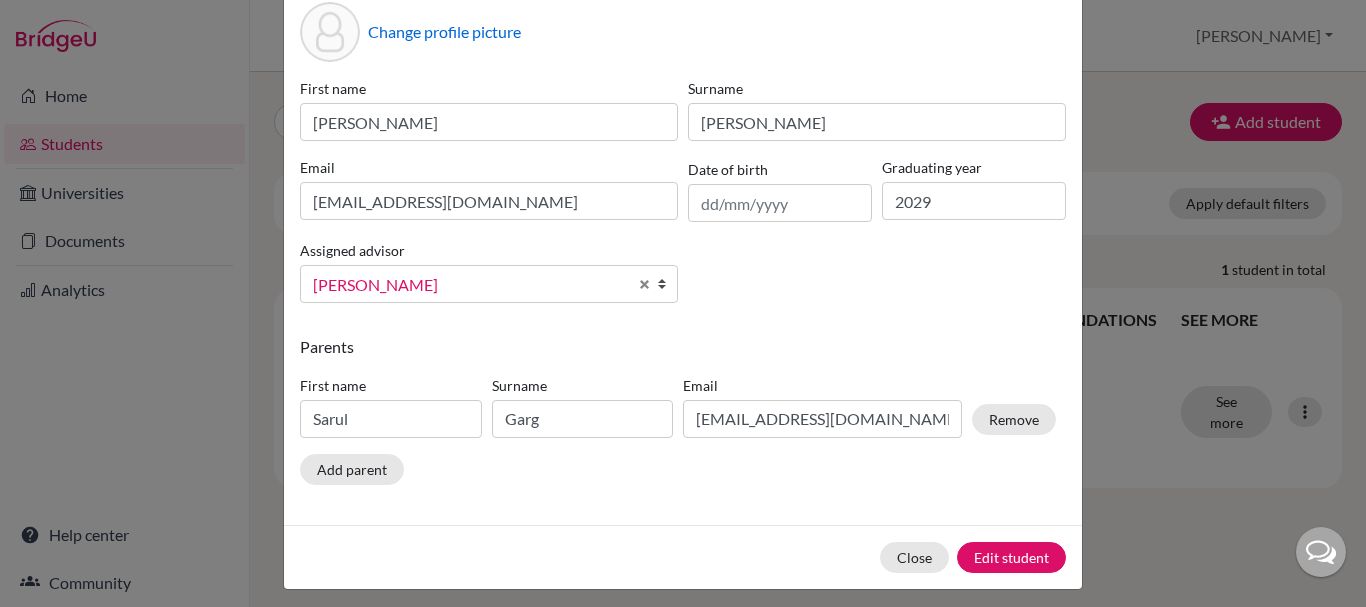 click on "Parents First name Sarul Surname [PERSON_NAME] Email [EMAIL_ADDRESS][DOMAIN_NAME] Remove Add parent" at bounding box center [683, 414] 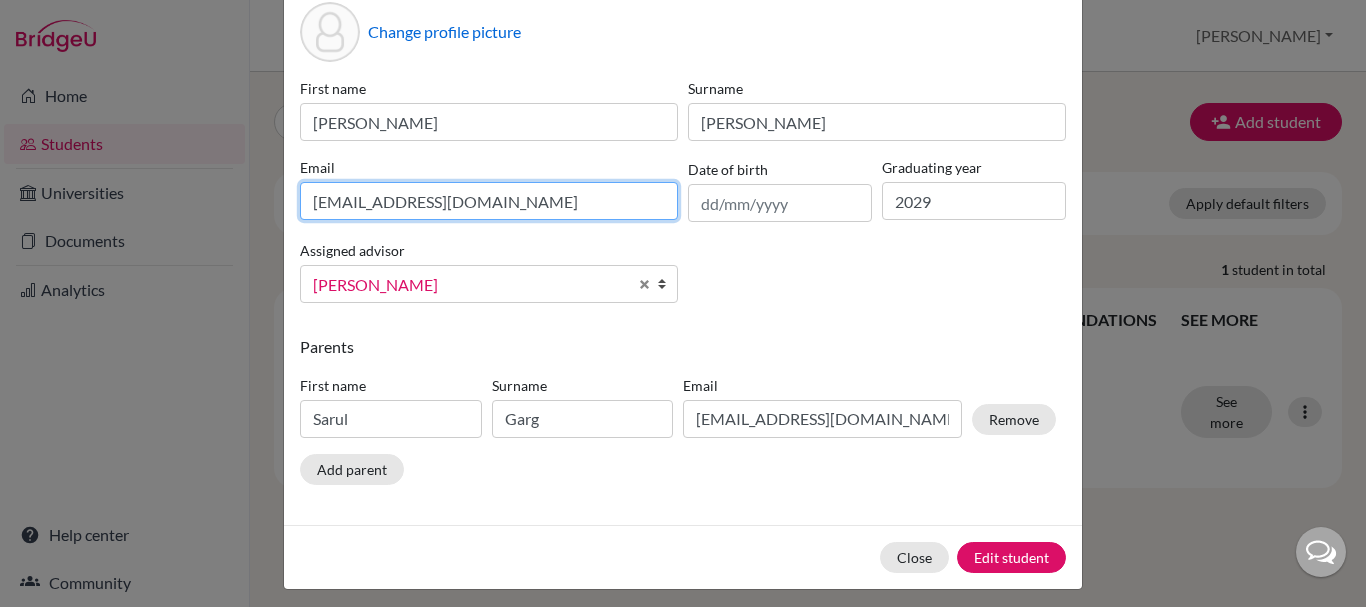 click on "[EMAIL_ADDRESS][DOMAIN_NAME]" at bounding box center [489, 201] 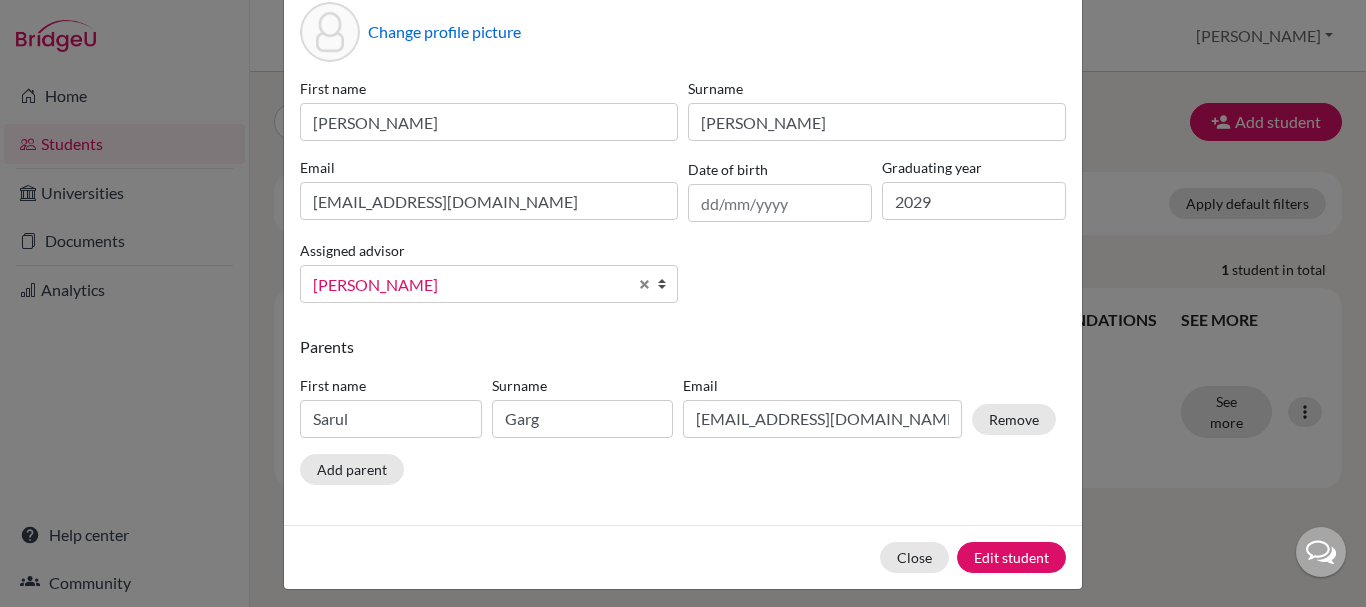 click on "First name [PERSON_NAME] Surname [PERSON_NAME] Email [EMAIL_ADDRESS][DOMAIN_NAME] Date of birth Graduating year [DATE] Assigned advisor [PERSON_NAME], [PERSON_NAME], [PERSON_NAME], [PERSON_NAME] [PERSON_NAME], [PERSON_NAME] [PERSON_NAME]
[PERSON_NAME]" at bounding box center [683, 198] 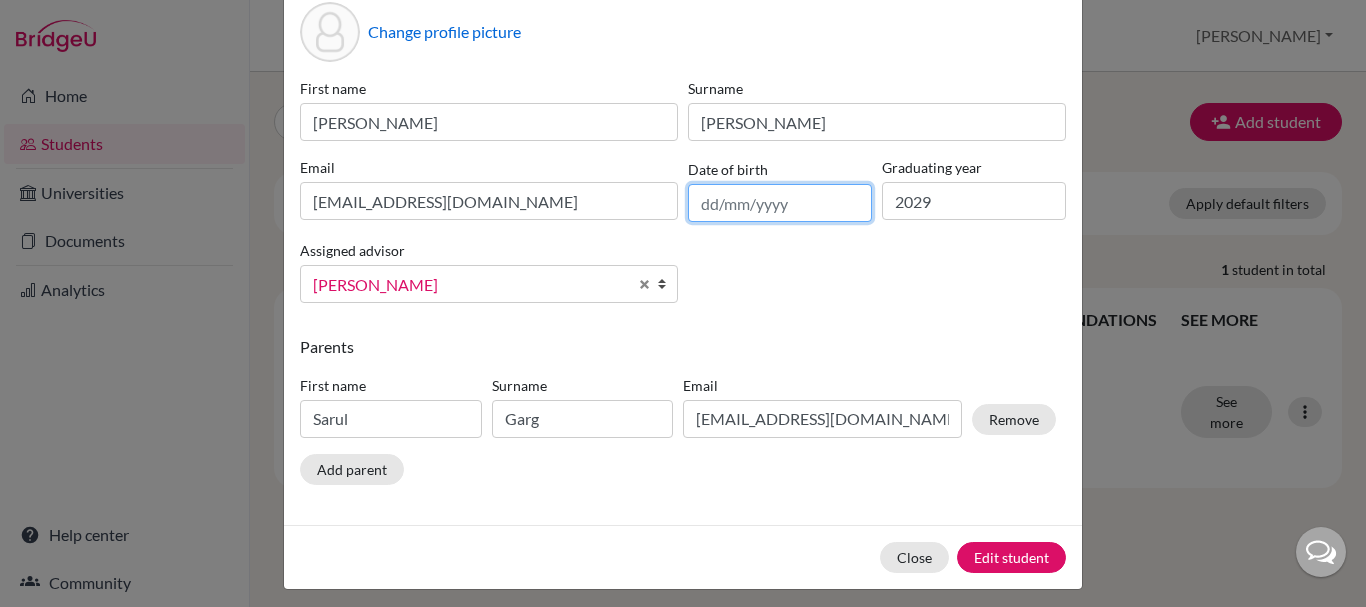 drag, startPoint x: 704, startPoint y: 210, endPoint x: 709, endPoint y: 219, distance: 10.29563 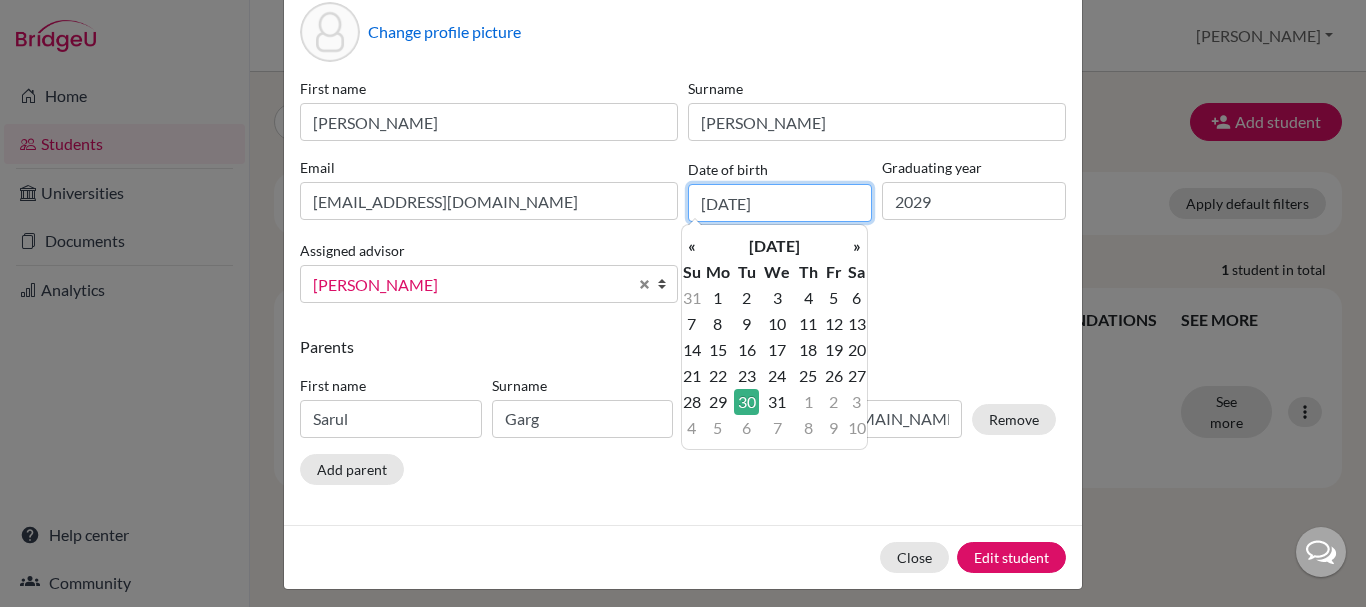 type on "[DATE]" 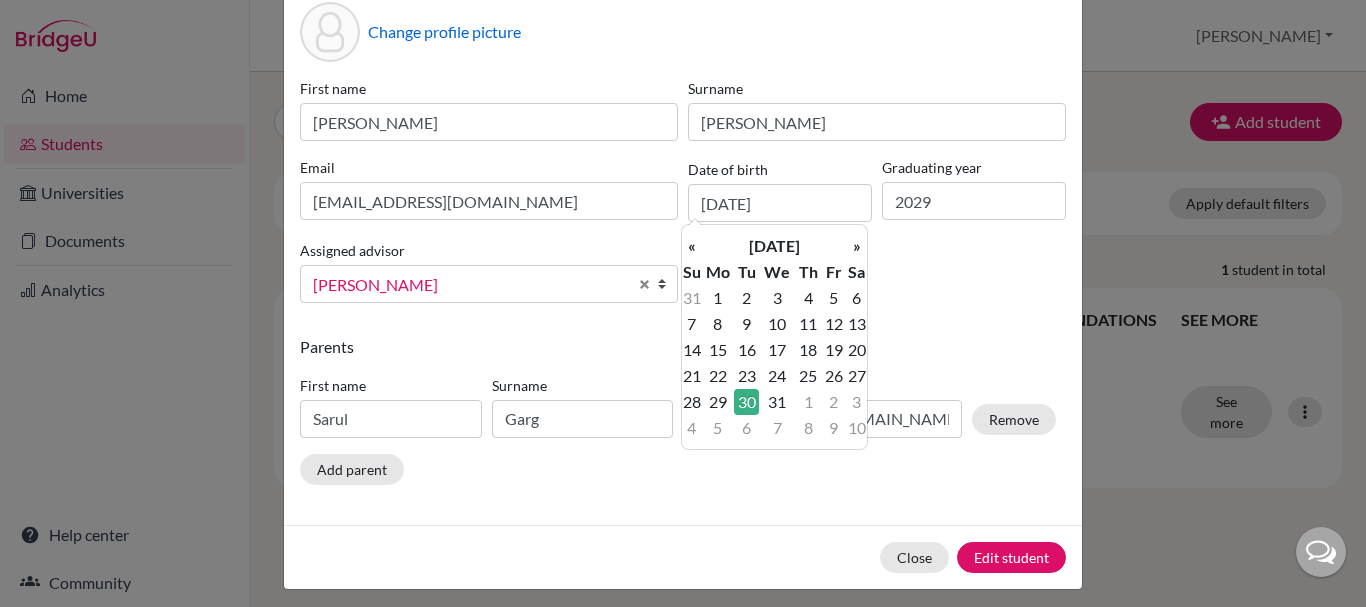 click on "30" at bounding box center (746, 402) 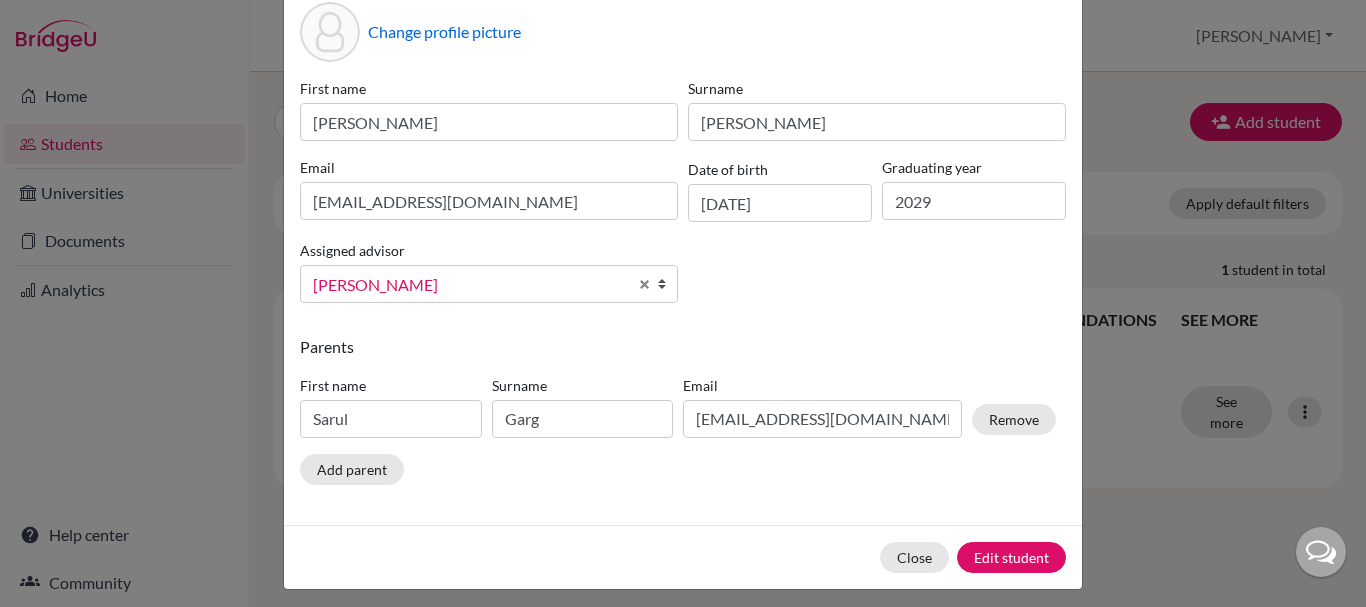 click on "First name [PERSON_NAME] Surname [PERSON_NAME] Email [EMAIL_ADDRESS][DOMAIN_NAME] Date of birth [DEMOGRAPHIC_DATA] Graduating year [DATE] Assigned advisor [PERSON_NAME], [PERSON_NAME], [PERSON_NAME], [PERSON_NAME] [PERSON_NAME], [PERSON_NAME] [PERSON_NAME]
[PERSON_NAME]" at bounding box center (683, 198) 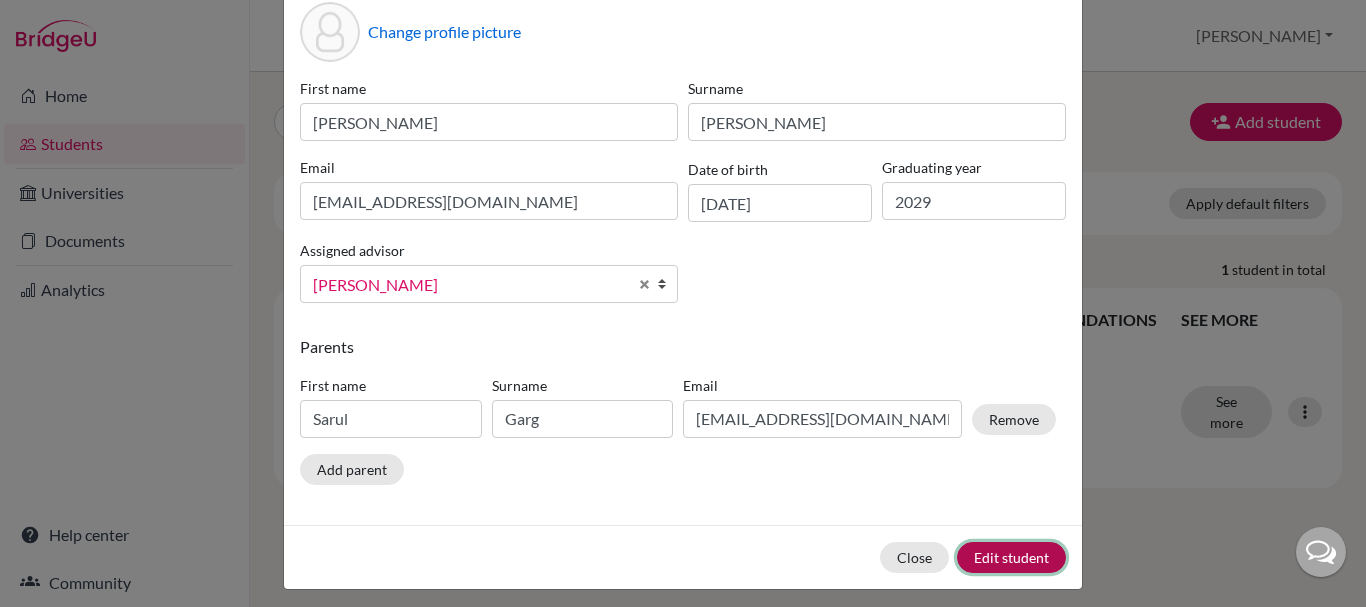 click on "Edit student" at bounding box center (1011, 557) 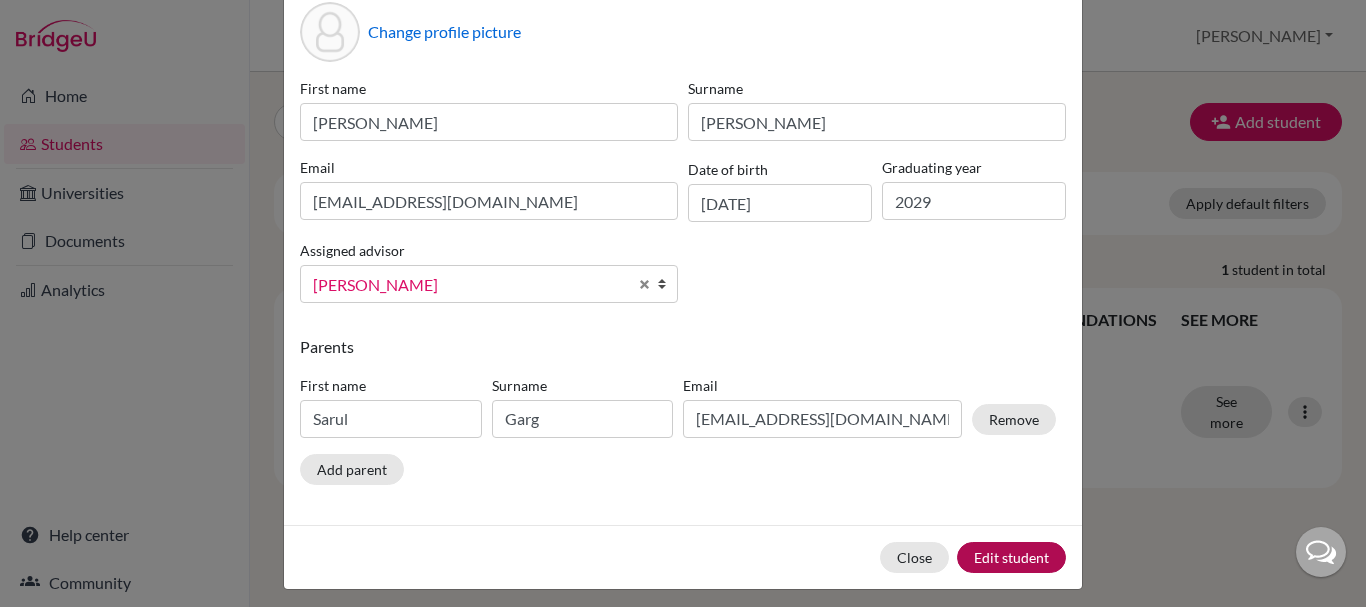 scroll, scrollTop: 0, scrollLeft: 0, axis: both 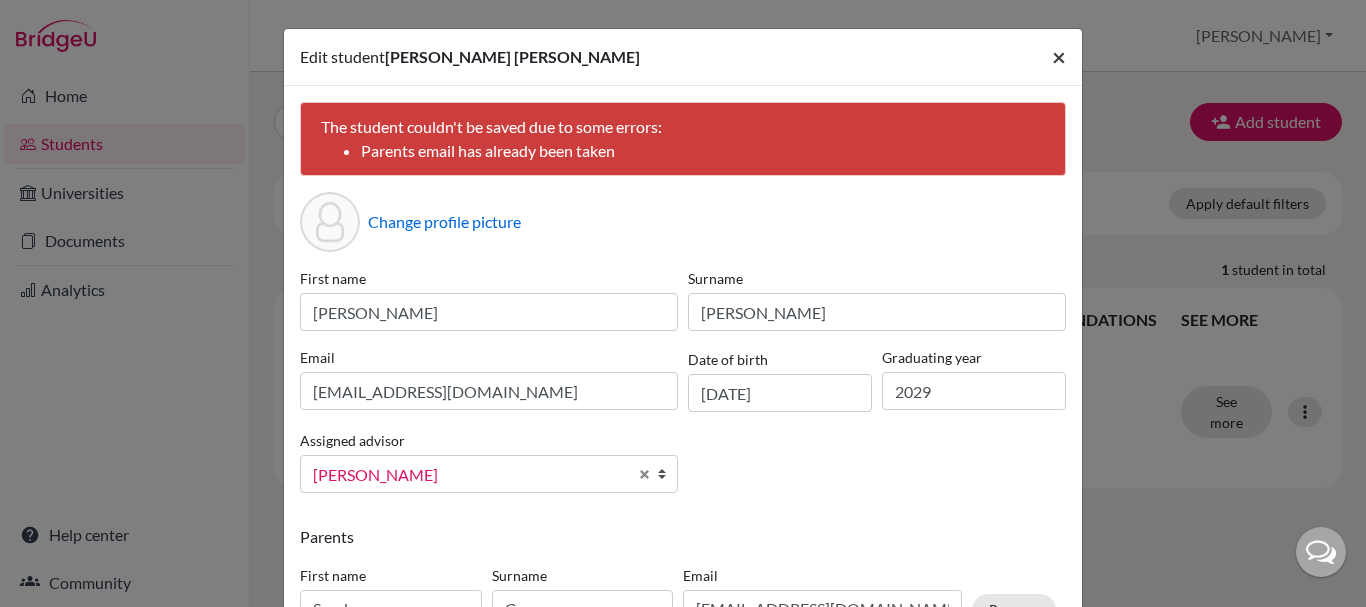 click on "×" at bounding box center (1059, 56) 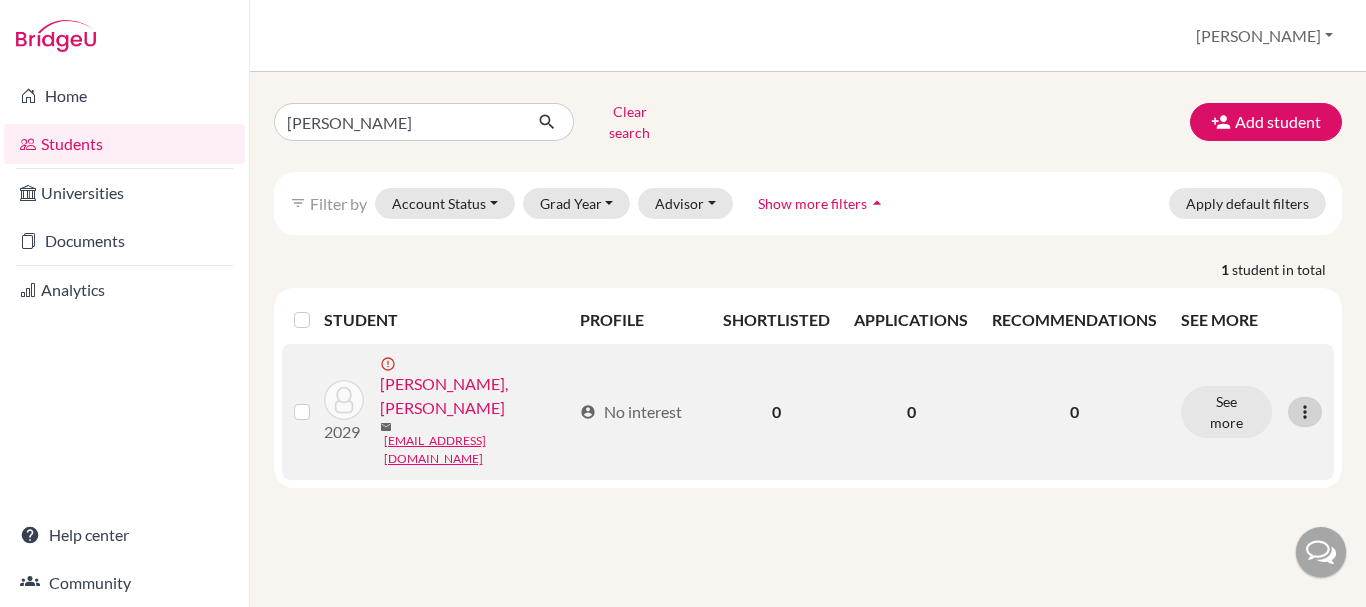 click at bounding box center (1305, 412) 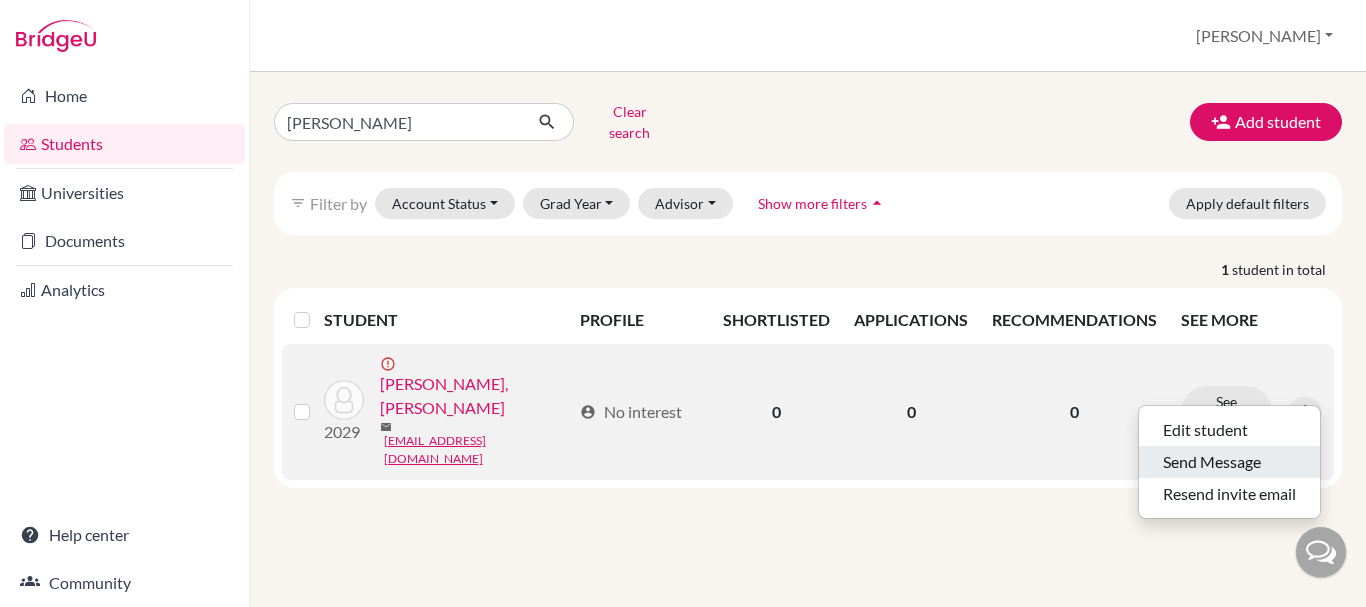 click on "Send Message" at bounding box center [1229, 462] 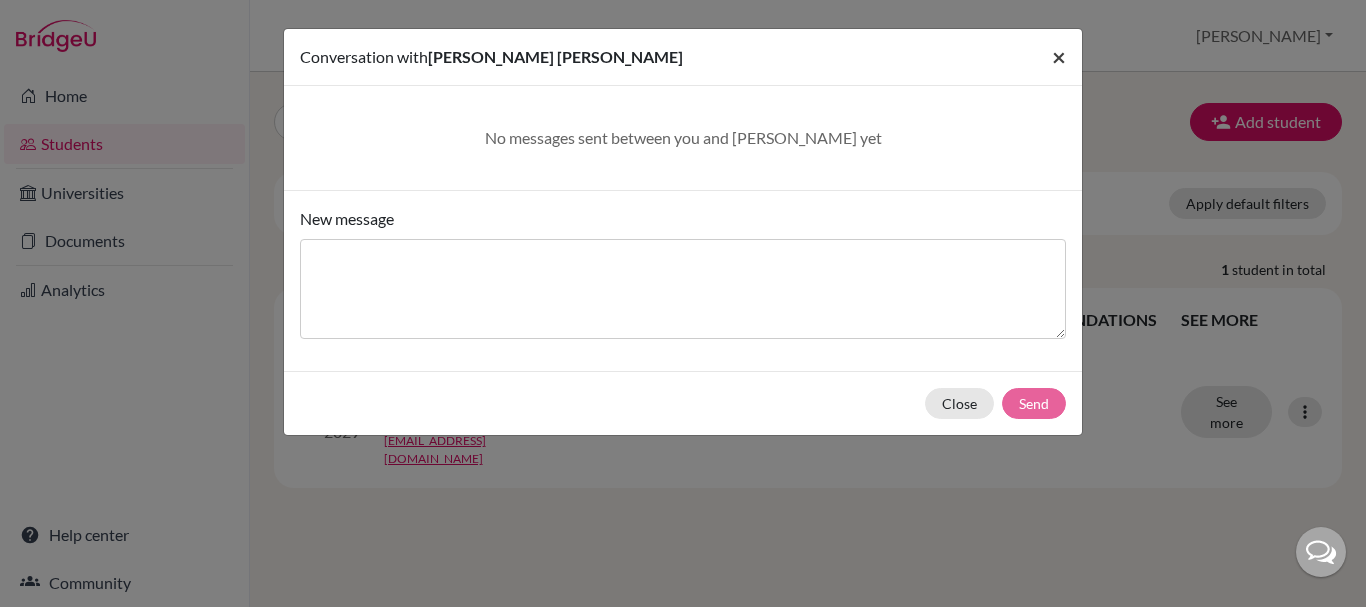 click on "×" at bounding box center [1059, 56] 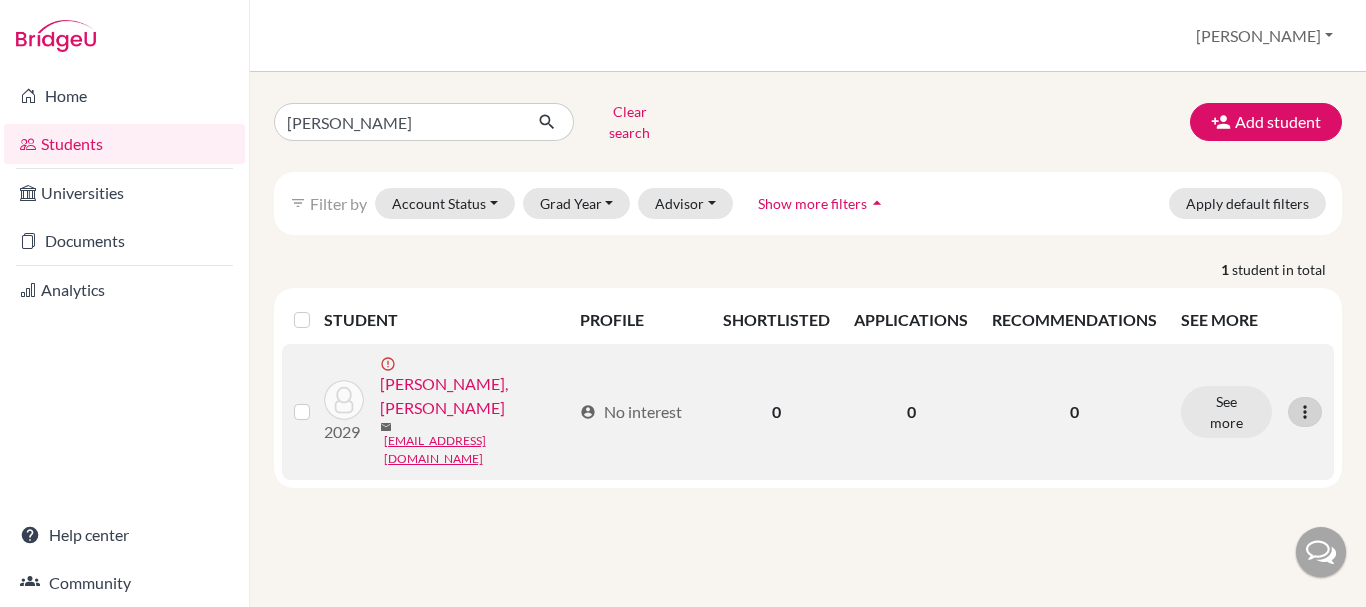 click at bounding box center [1305, 412] 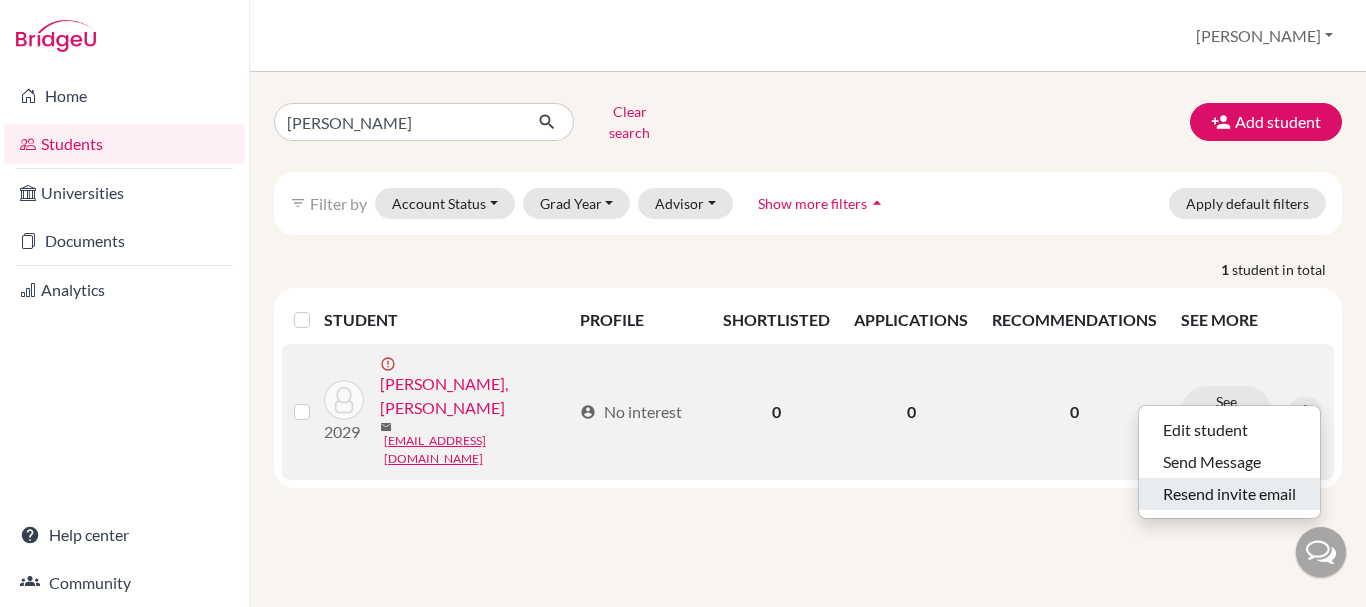 click on "Resend invite email" at bounding box center (1229, 494) 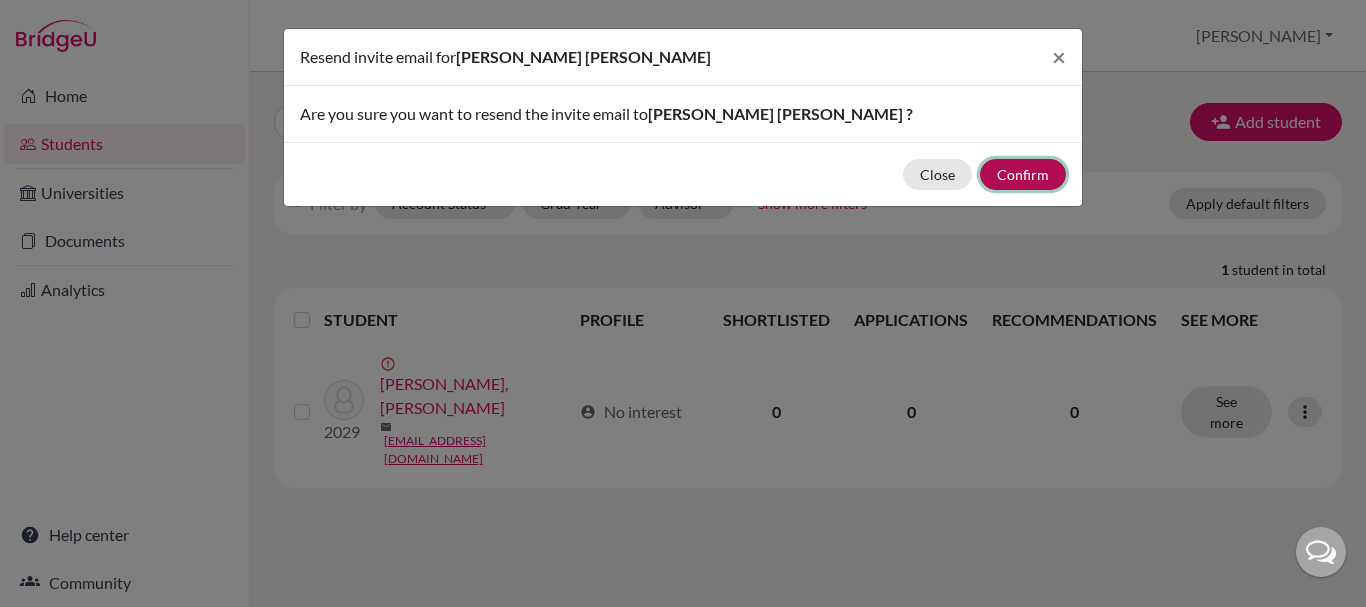 click on "Confirm" at bounding box center [1023, 174] 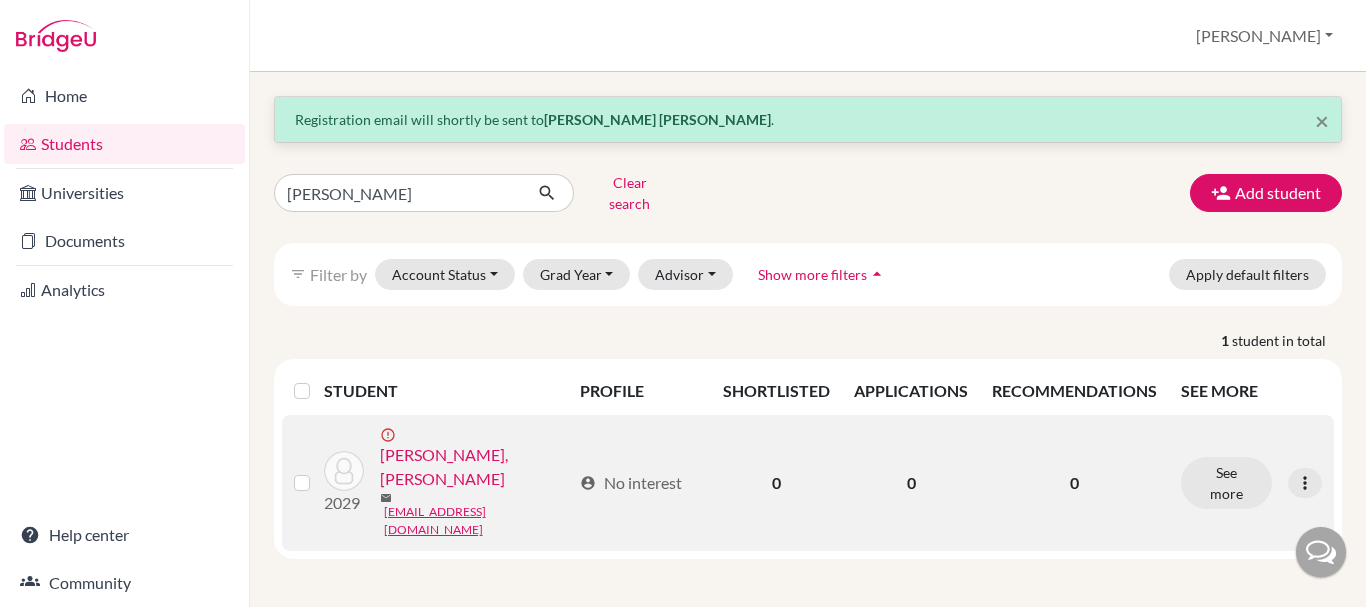 click on "[PERSON_NAME], [PERSON_NAME]" at bounding box center [475, 467] 